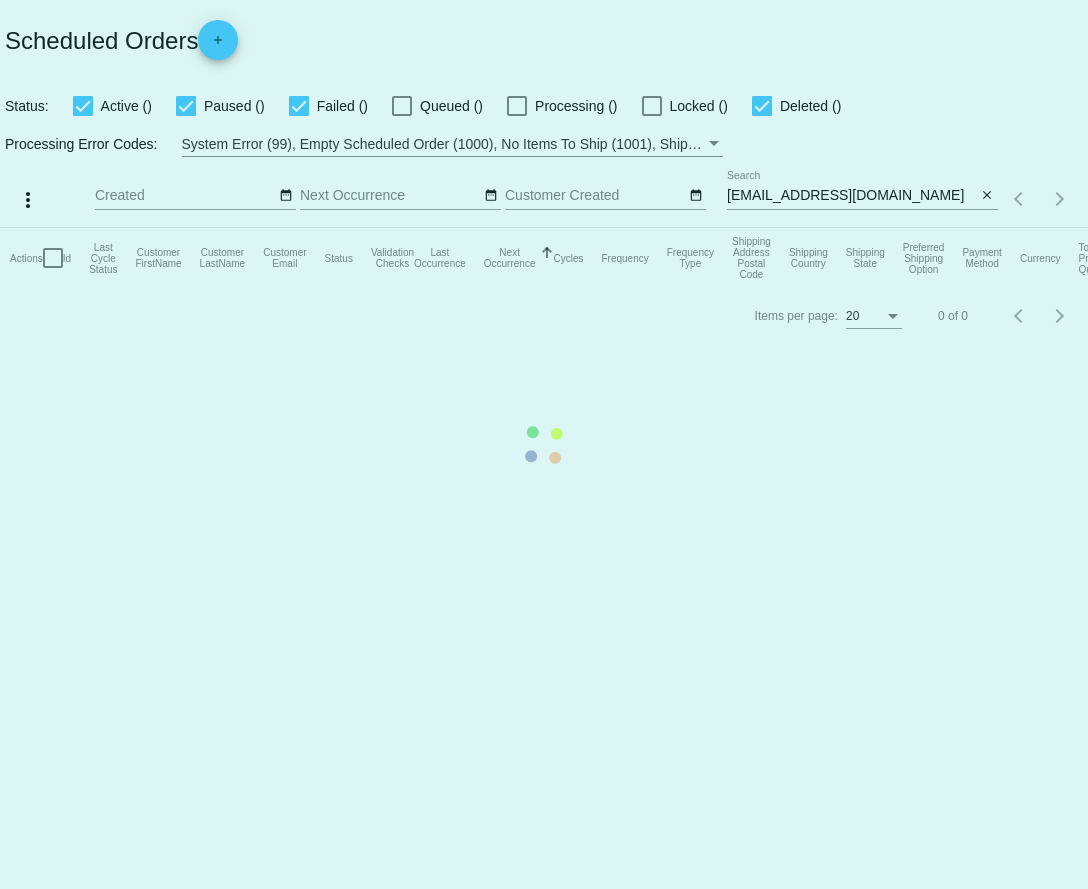scroll, scrollTop: 0, scrollLeft: 0, axis: both 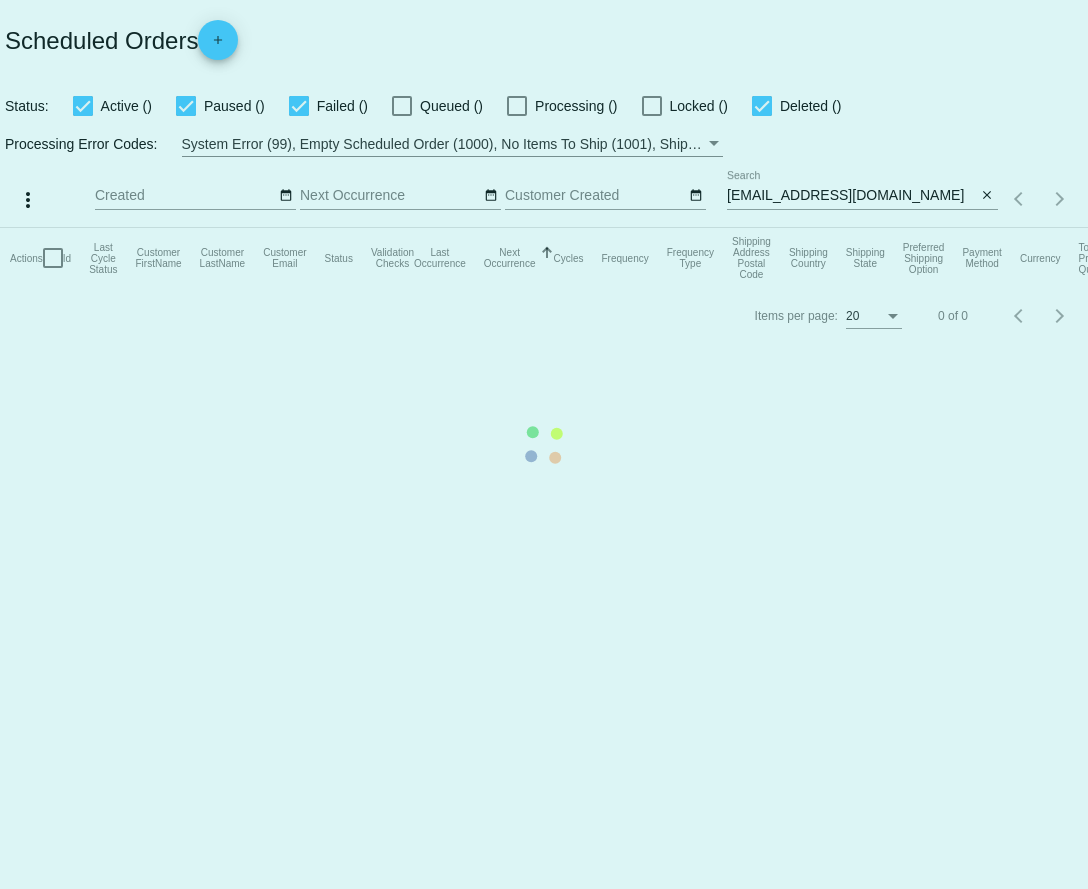 click on "Actions
Id   Last Cycle Status   Customer FirstName   Customer LastName   Customer Email   Status   Validation Checks   Last Occurrence   Next Occurrence   Sorted by NextOccurrenceUtc ascending  Cycles   Frequency   Frequency Type   Shipping Address Postal Code
Shipping Country
Shipping State
Preferred Shipping Option
Payment Method   Currency   Total Product Quantity   Scheduled Order Subtotal
Scheduled Order LTV" 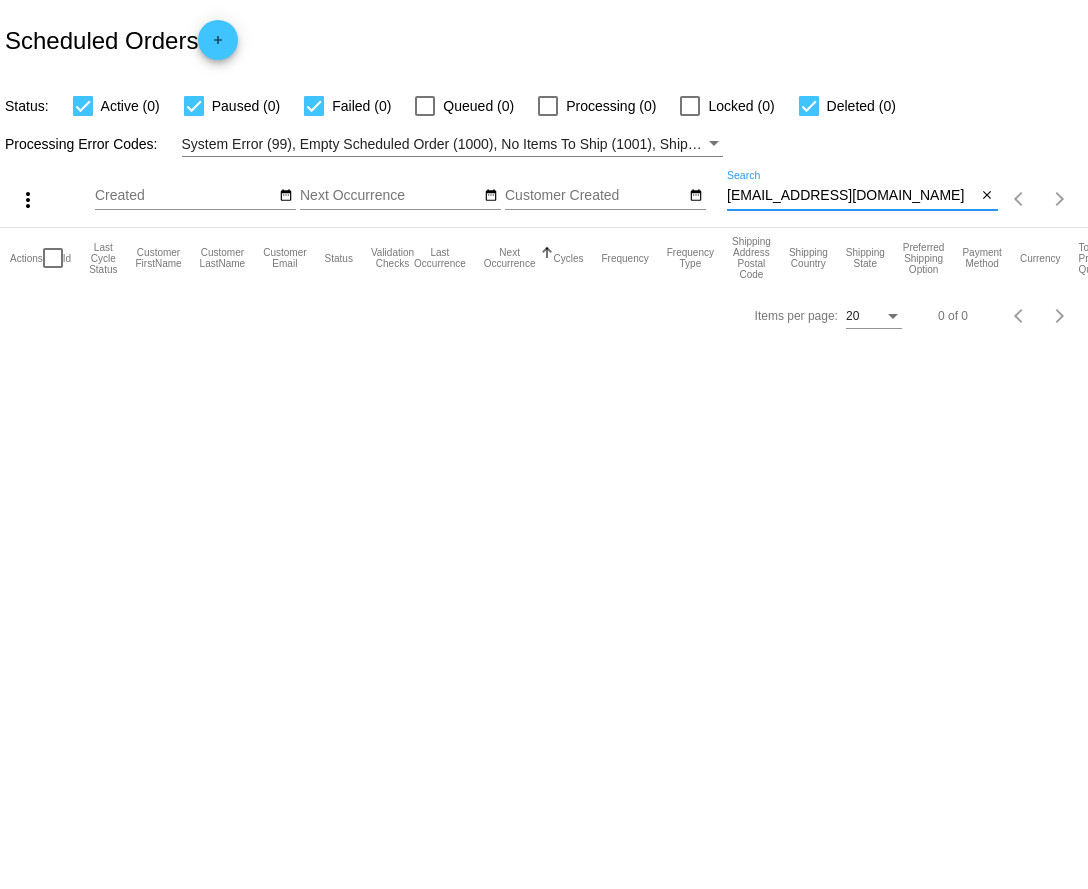 drag, startPoint x: 897, startPoint y: 199, endPoint x: 730, endPoint y: 204, distance: 167.07483 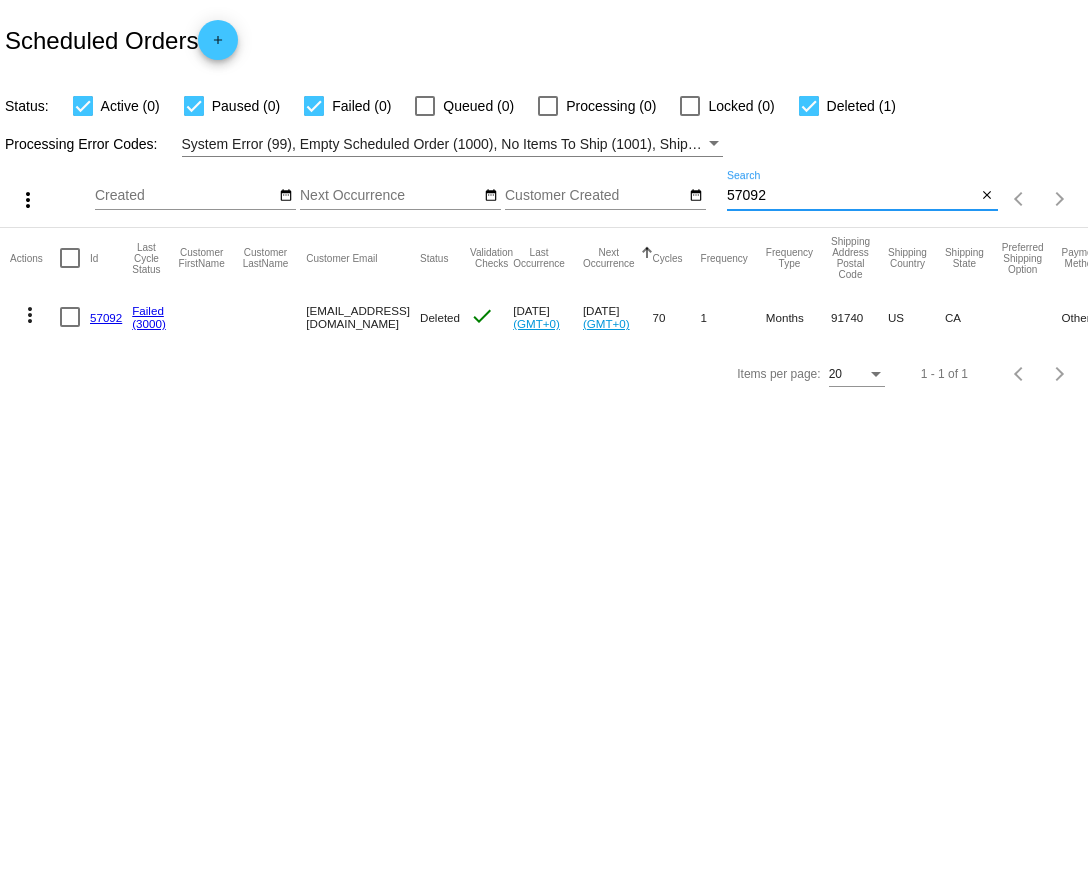 click on "more_vert" 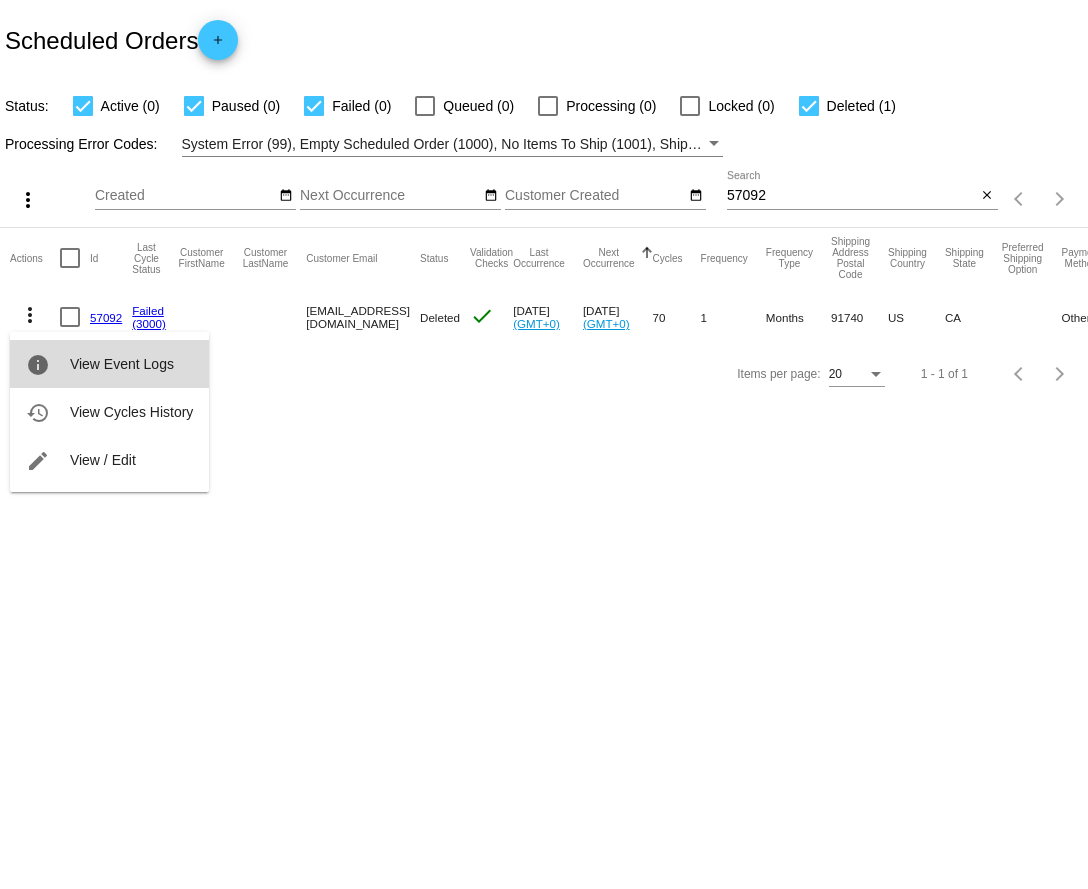 click on "View Event Logs" at bounding box center [122, 364] 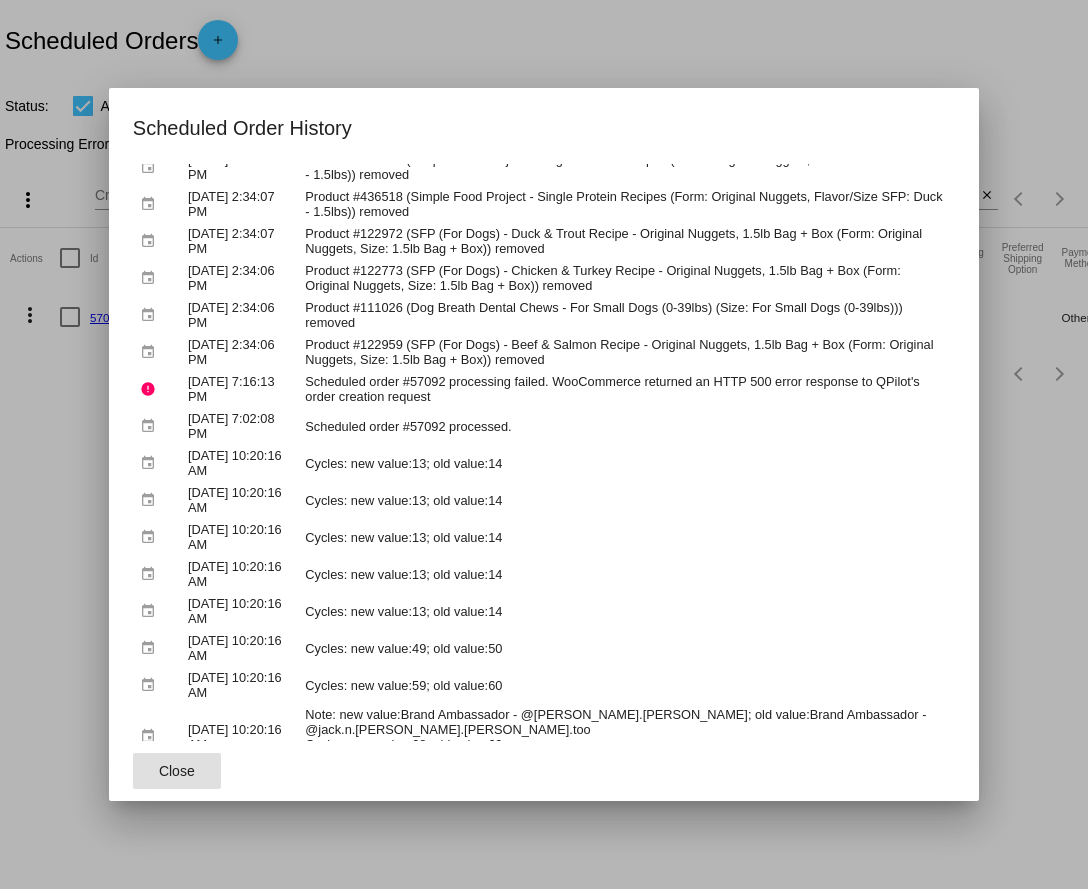 scroll, scrollTop: 116, scrollLeft: 0, axis: vertical 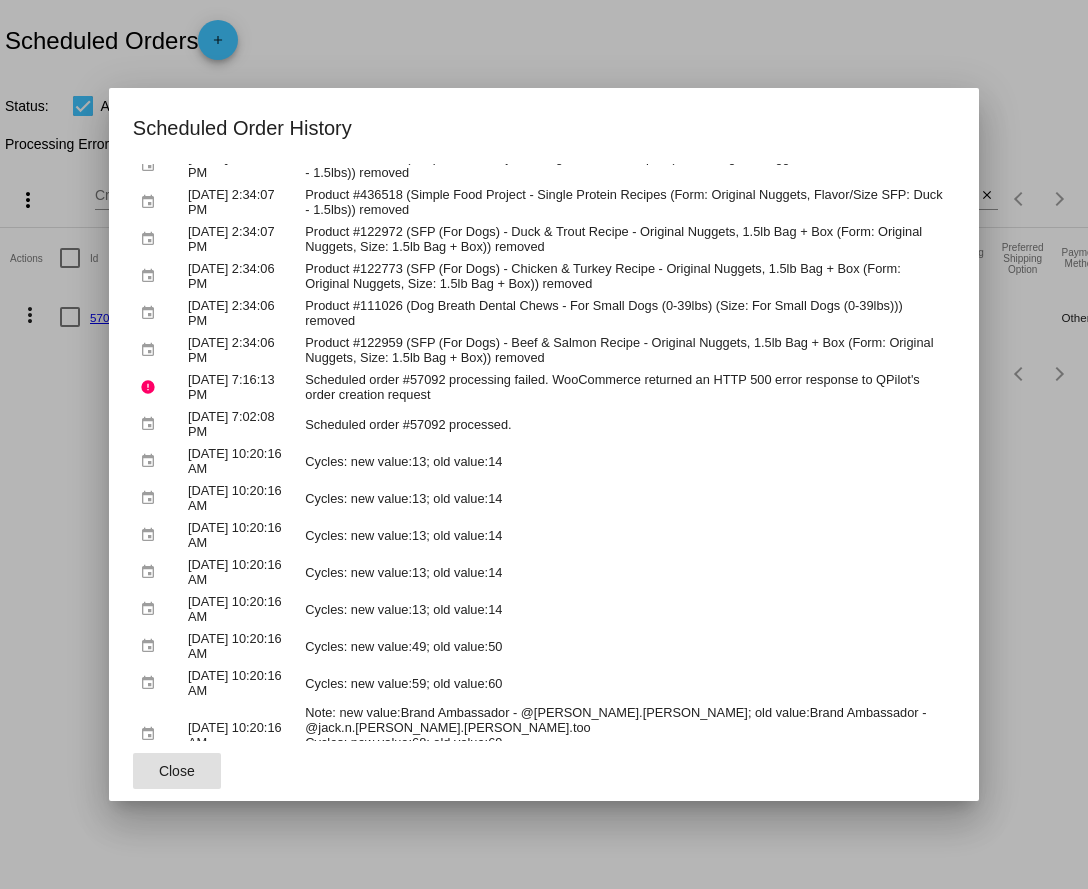 click at bounding box center [544, 444] 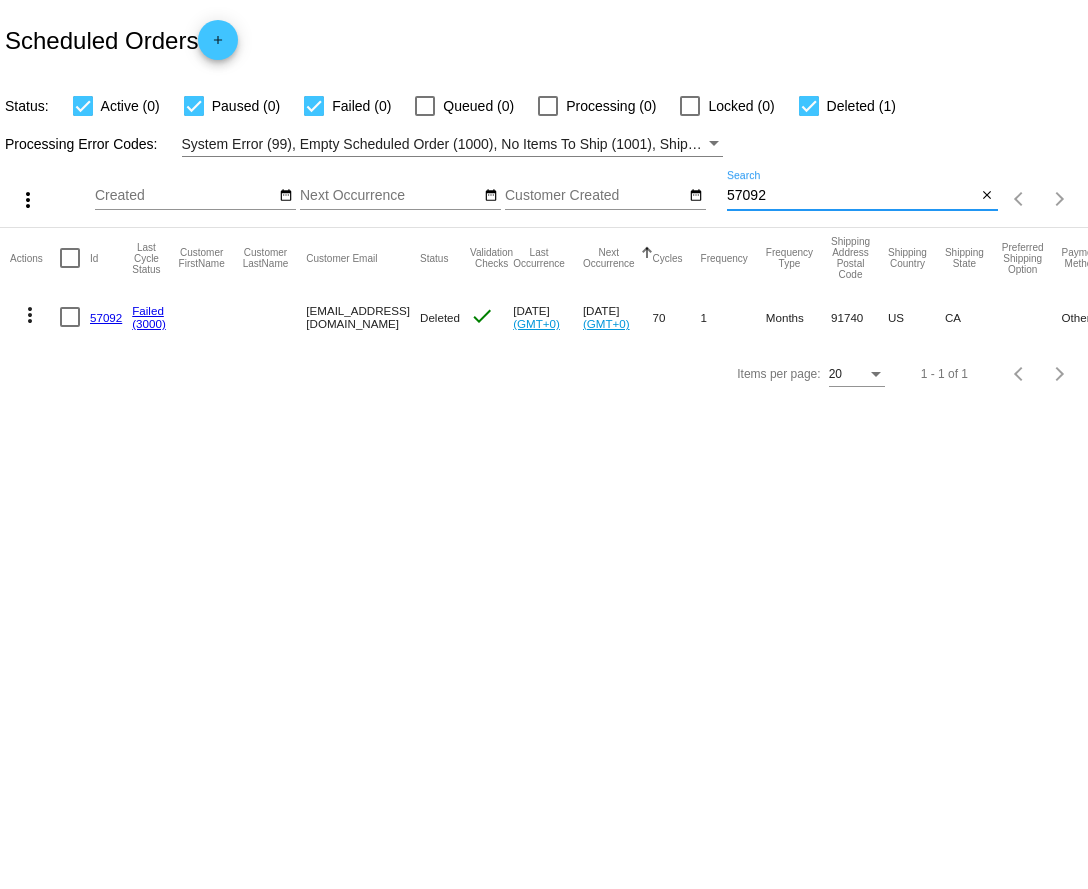 drag, startPoint x: 774, startPoint y: 200, endPoint x: 714, endPoint y: 199, distance: 60.00833 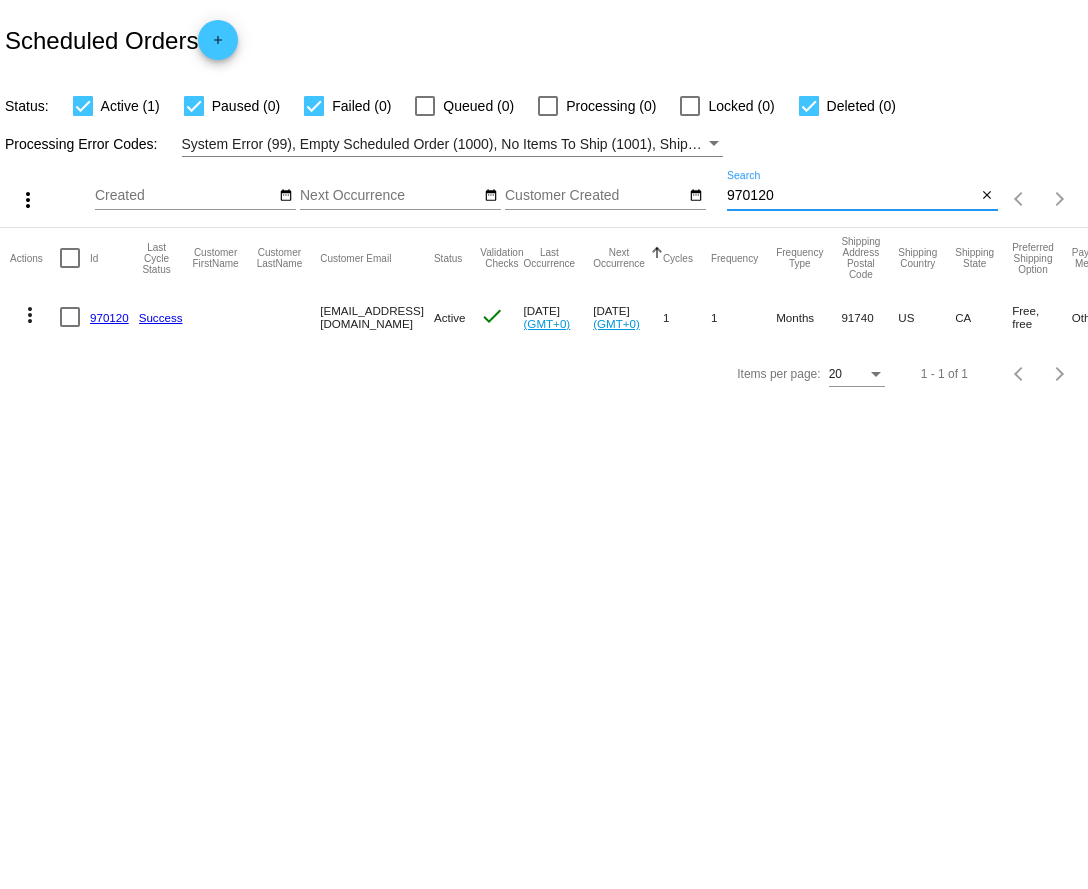 type on "970120" 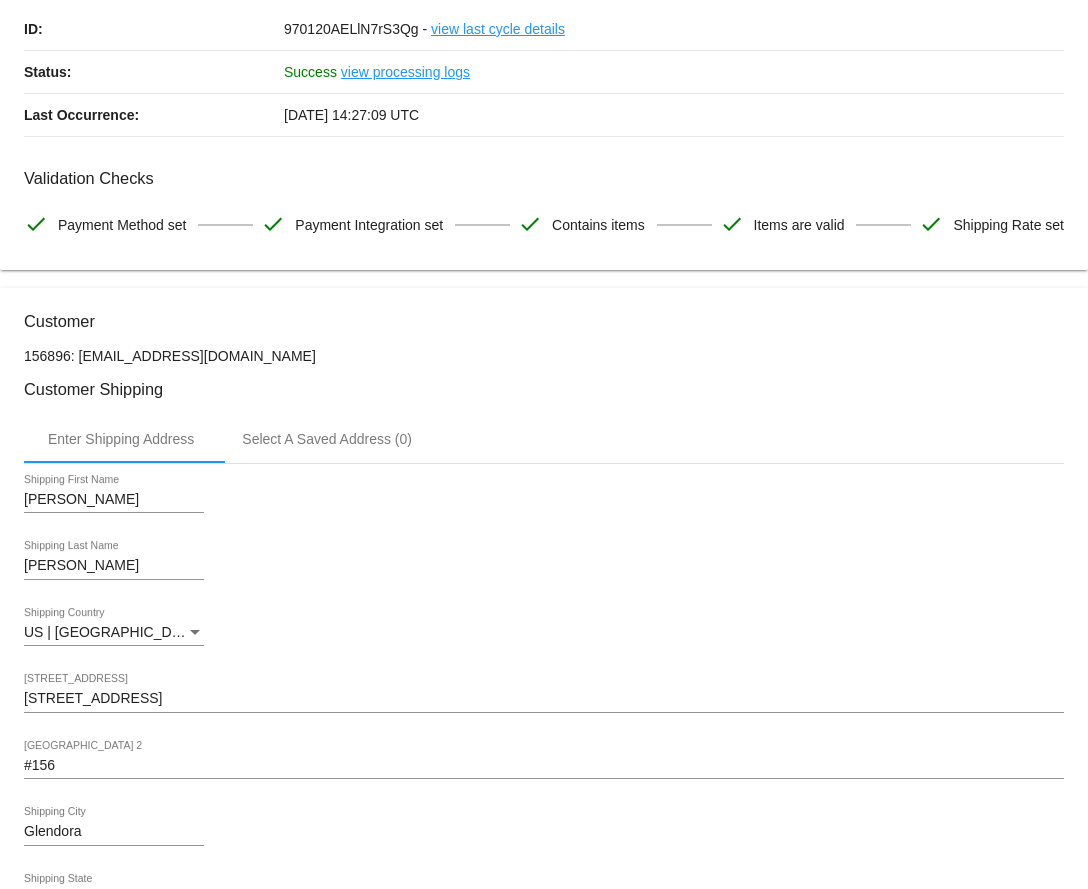 scroll, scrollTop: 138, scrollLeft: 0, axis: vertical 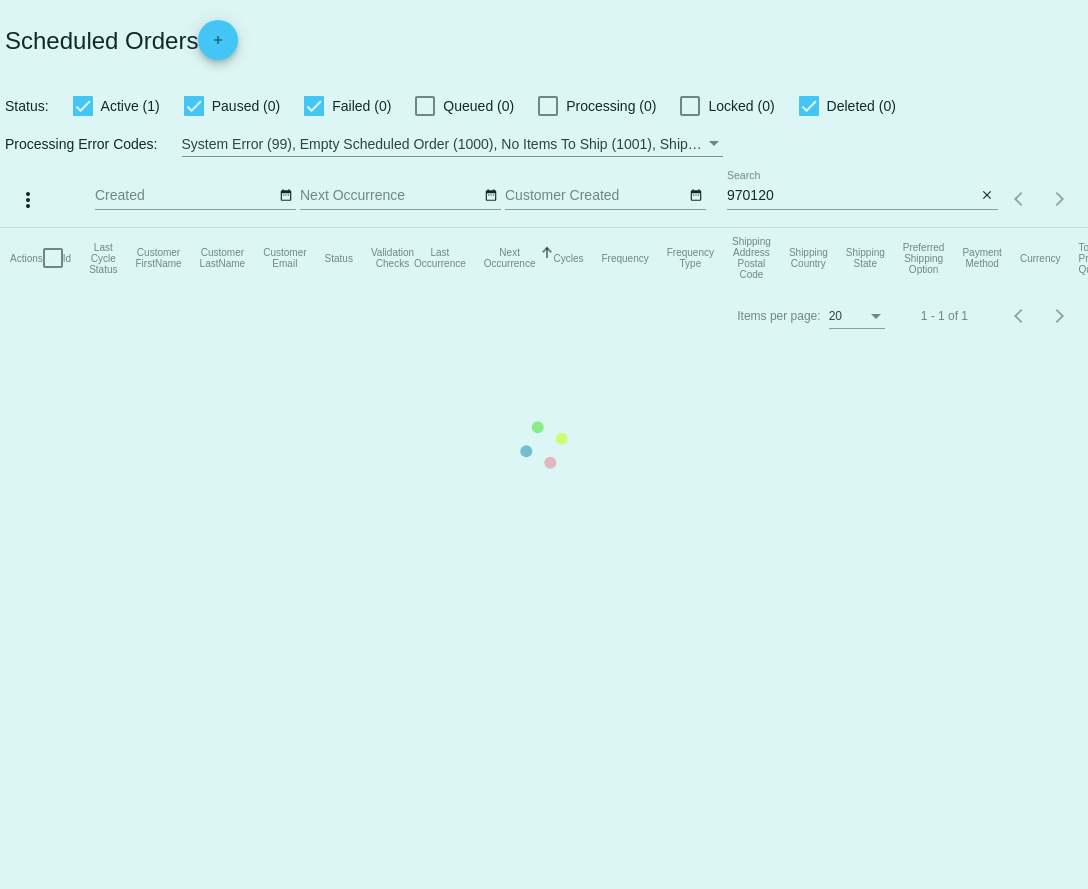 click on "Actions
Id   Last Cycle Status   Customer FirstName   Customer LastName   Customer Email   Status   Validation Checks   Last Occurrence   Next Occurrence   Sorted by NextOccurrenceUtc ascending  Cycles   Frequency   Frequency Type   Shipping Address Postal Code
Shipping Country
Shipping State
Preferred Shipping Option
Payment Method   Currency   Total Product Quantity   Scheduled Order Subtotal
Scheduled Order LTV" 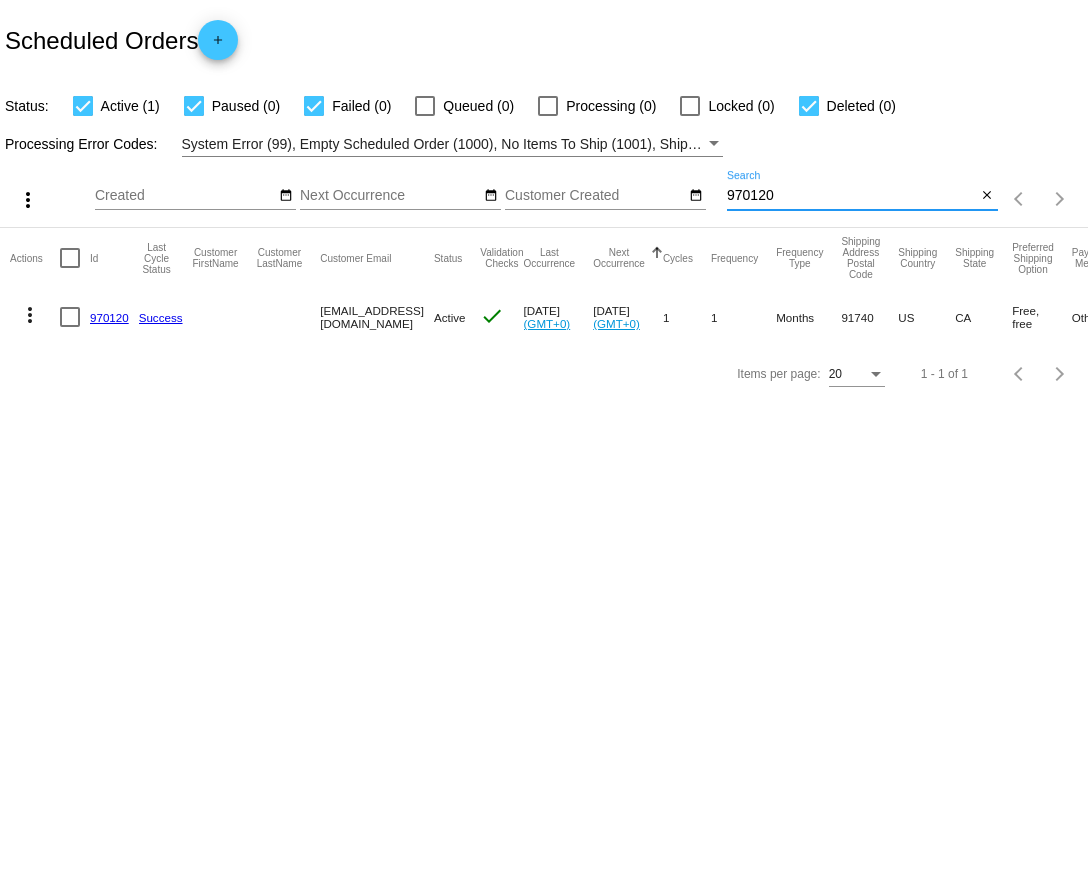drag, startPoint x: 779, startPoint y: 197, endPoint x: 723, endPoint y: 197, distance: 56 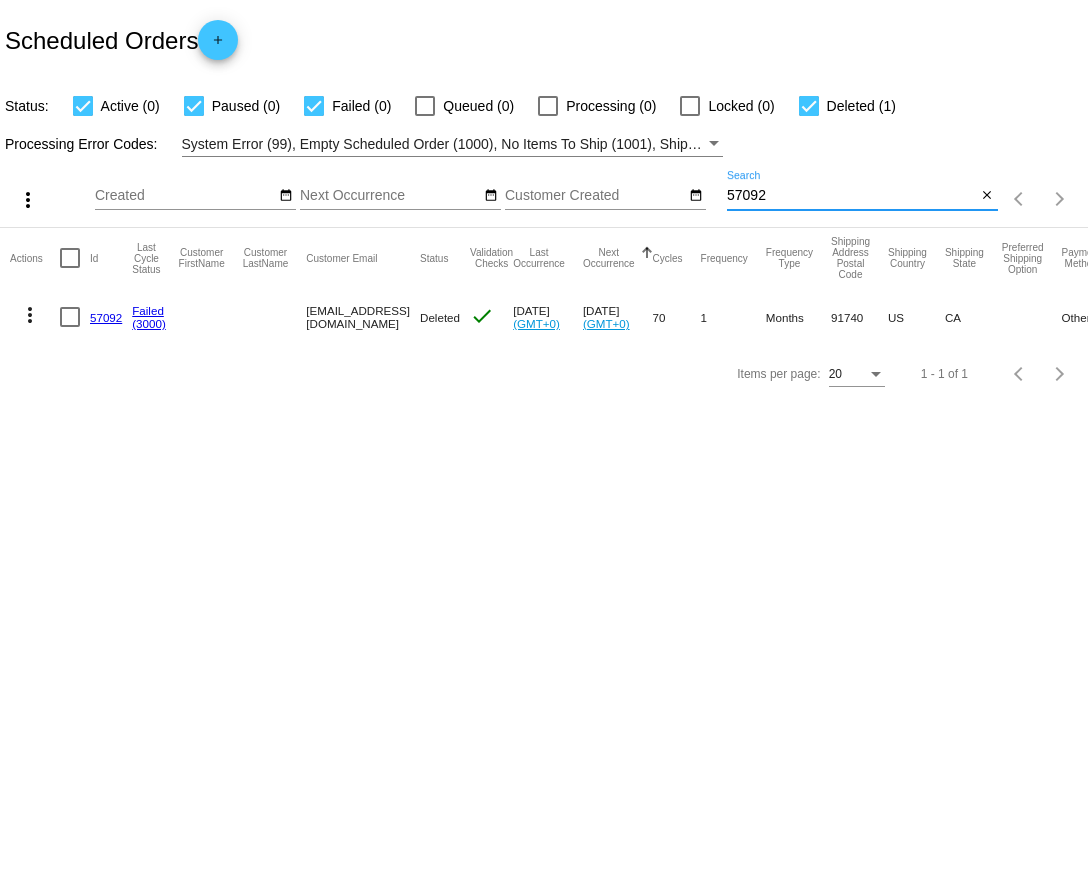 type on "57092" 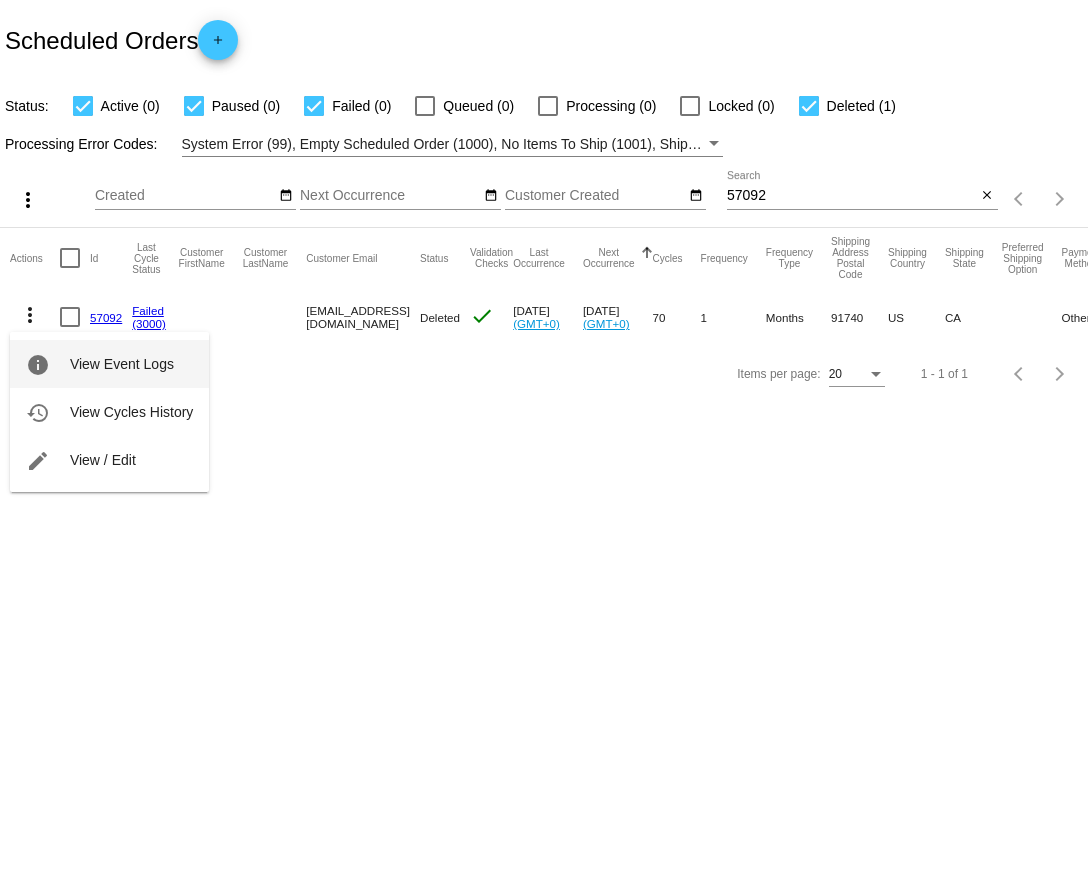 click on "View Event Logs" at bounding box center (122, 364) 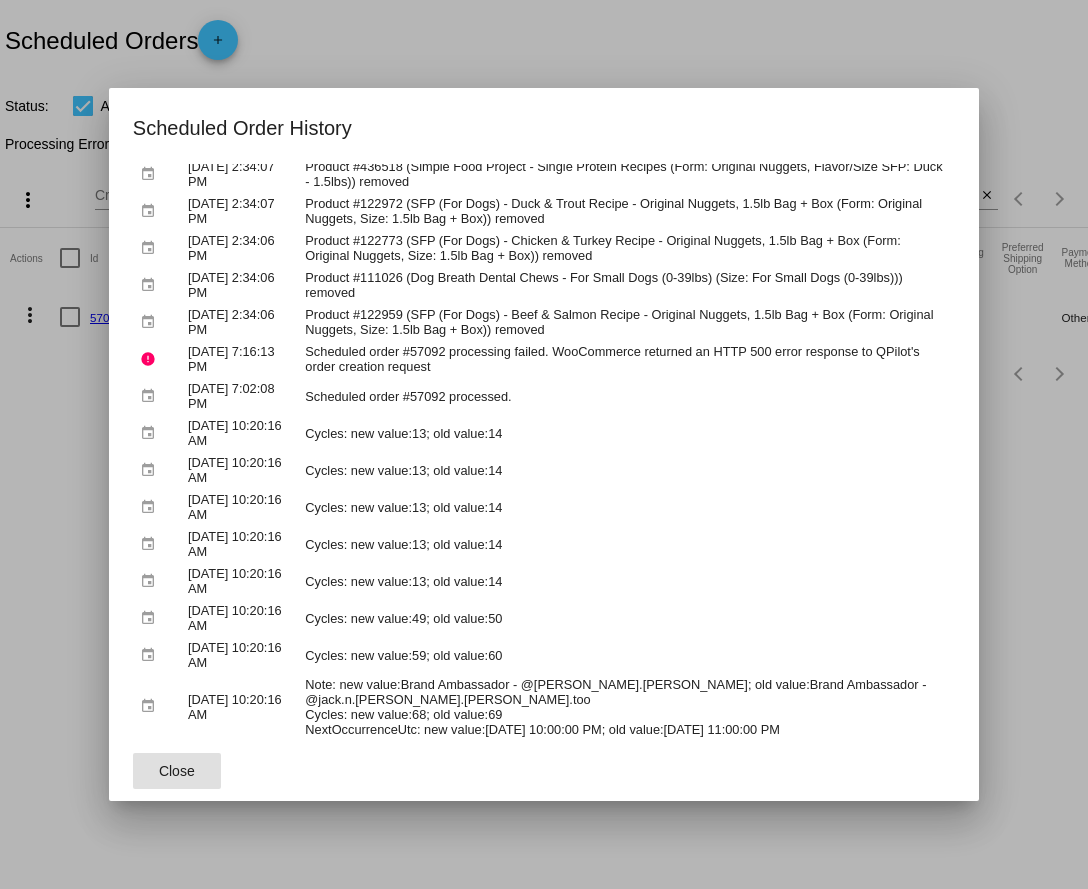 scroll, scrollTop: 148, scrollLeft: 0, axis: vertical 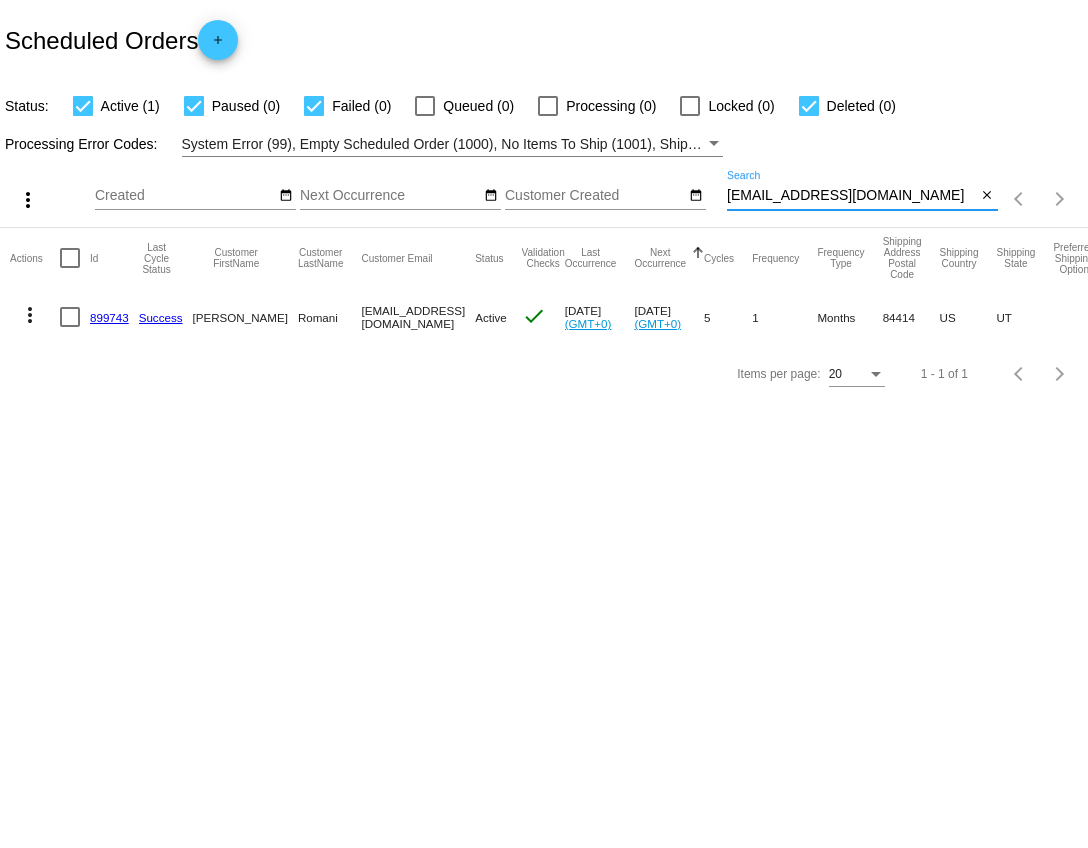 drag, startPoint x: 908, startPoint y: 196, endPoint x: 715, endPoint y: 199, distance: 193.02332 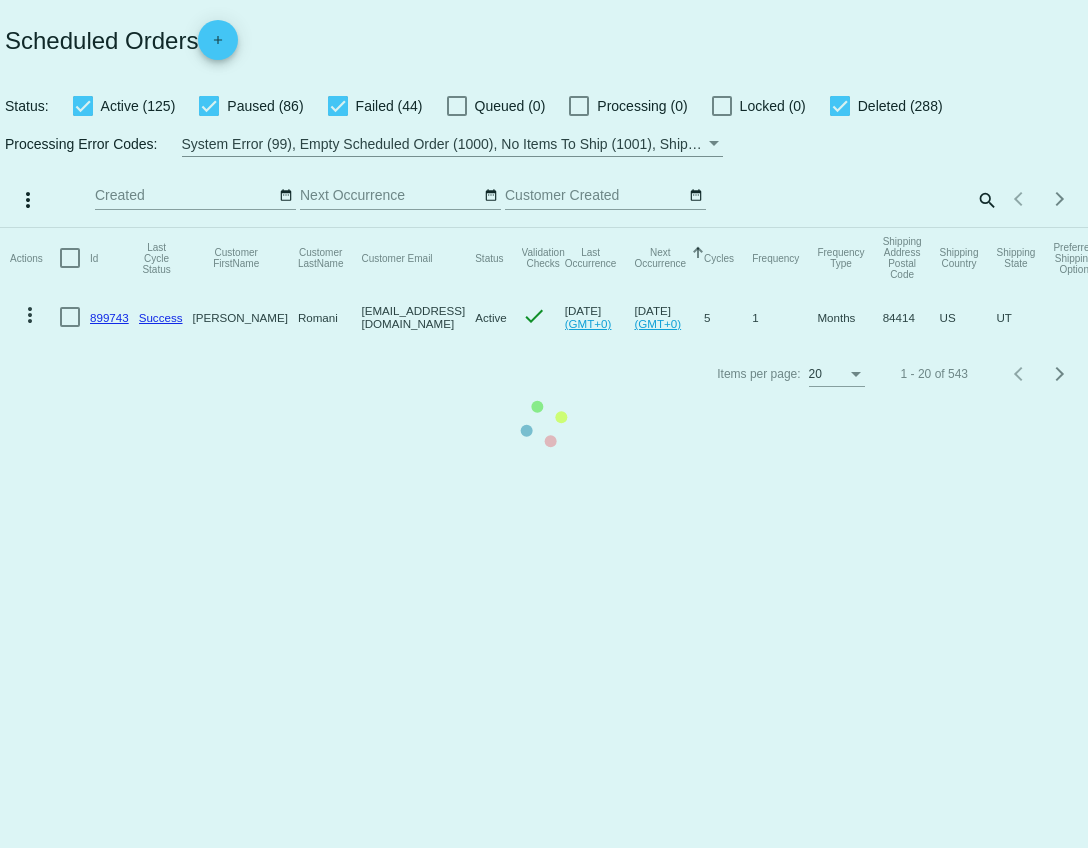 click on "Actions
Id   Last Cycle Status   Customer FirstName   Customer LastName   Customer Email   Status   Validation Checks   Last Occurrence   Next Occurrence   Sorted by NextOccurrenceUtc ascending  Cycles   Frequency   Frequency Type   Shipping Address Postal Code
Shipping Country
Shipping State
Preferred Shipping Option
Payment Method   Currency   Total Product Quantity   Scheduled Order Subtotal
Scheduled Order LTV
more_vert
899743
Success
Candace
Romani
candaceromani@gmail.com
Active
check
Jul 1 2025
(GMT+0)
Aug 1 2025
(GMT+0)
5  1  Months  84414  US  UT    Stripe  USD  3  85.35  347.90" 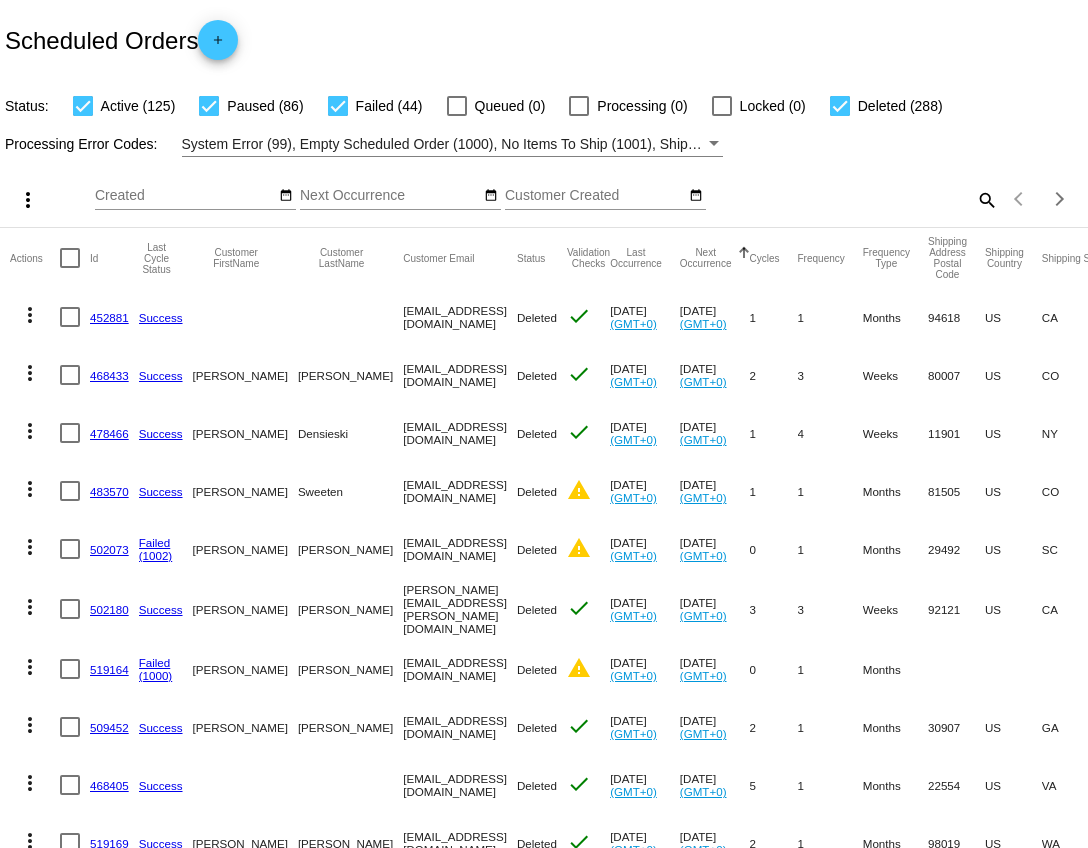 click on "search" 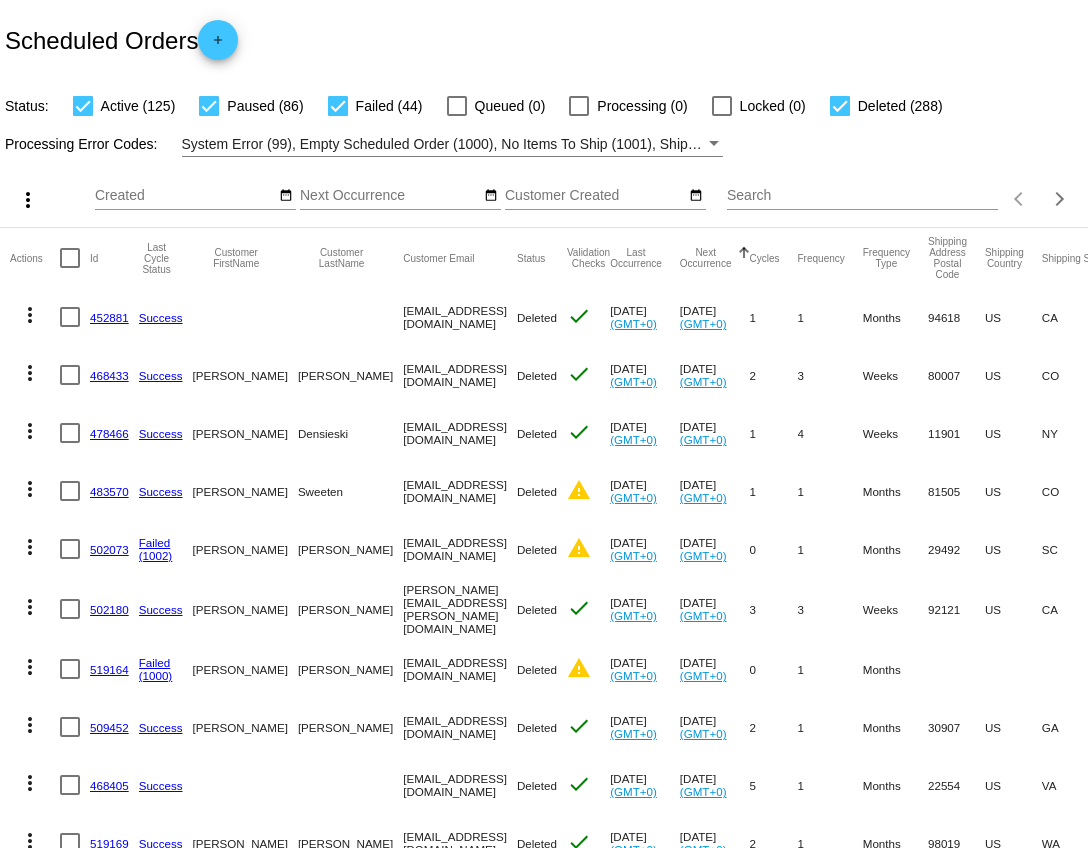click on "Search" at bounding box center [862, 196] 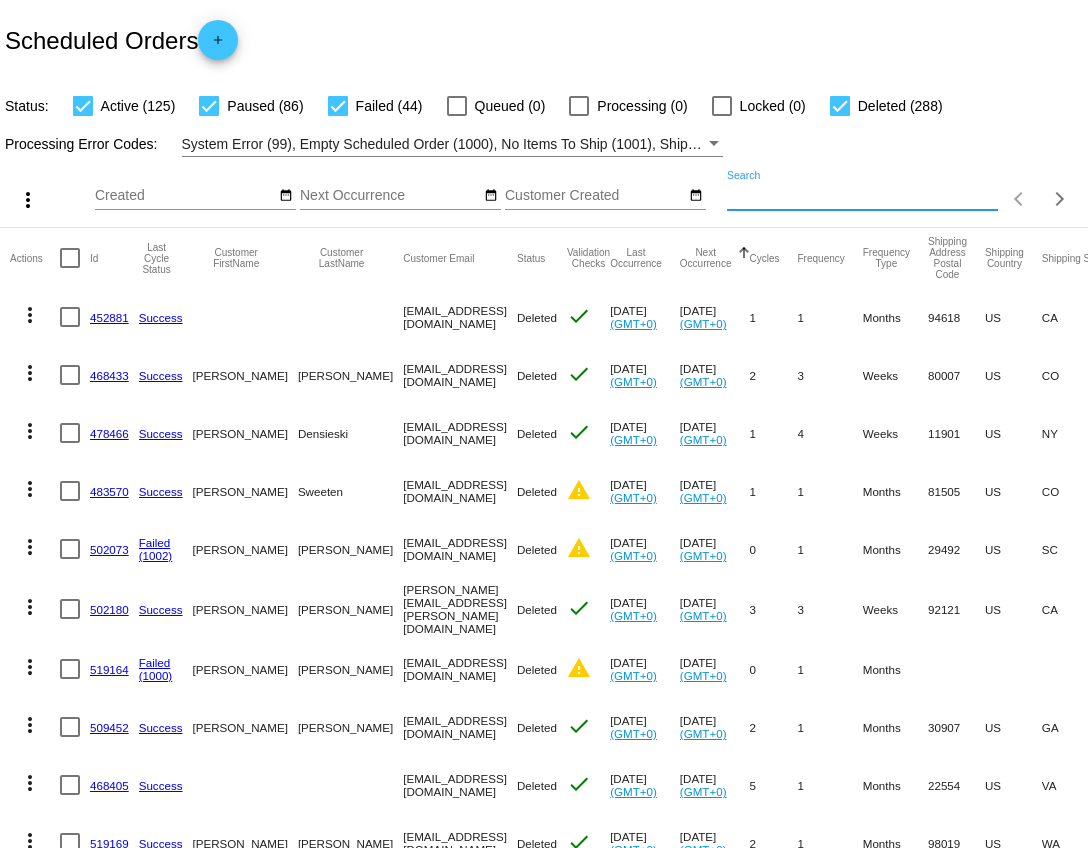 paste on "desslazaro@yahoo.com" 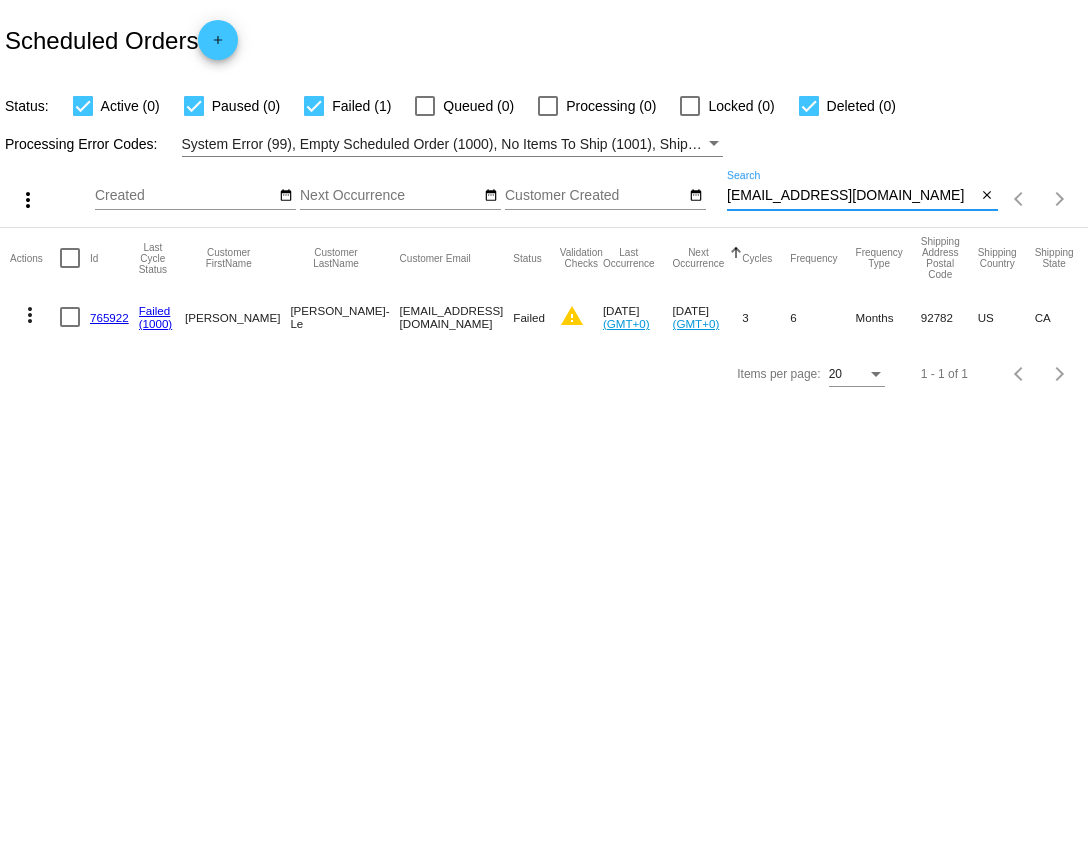 type on "desslazaro@yahoo.com" 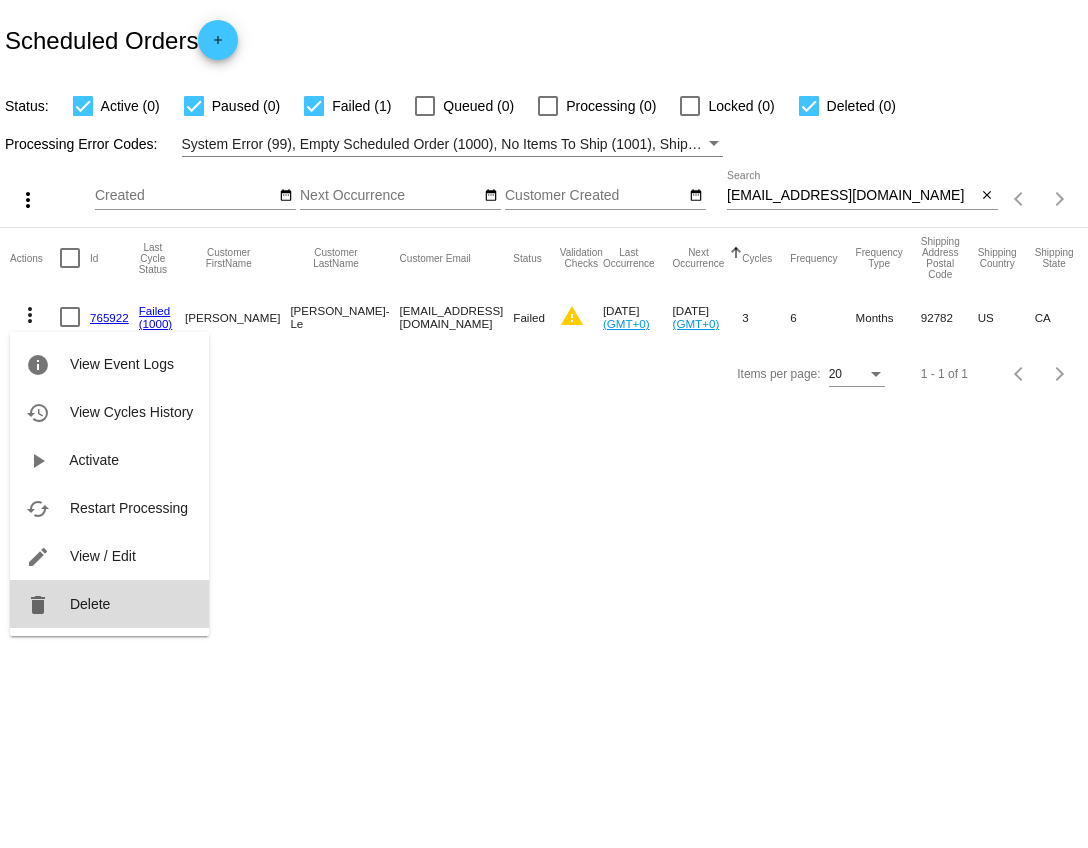 click on "delete
Delete" at bounding box center [109, 604] 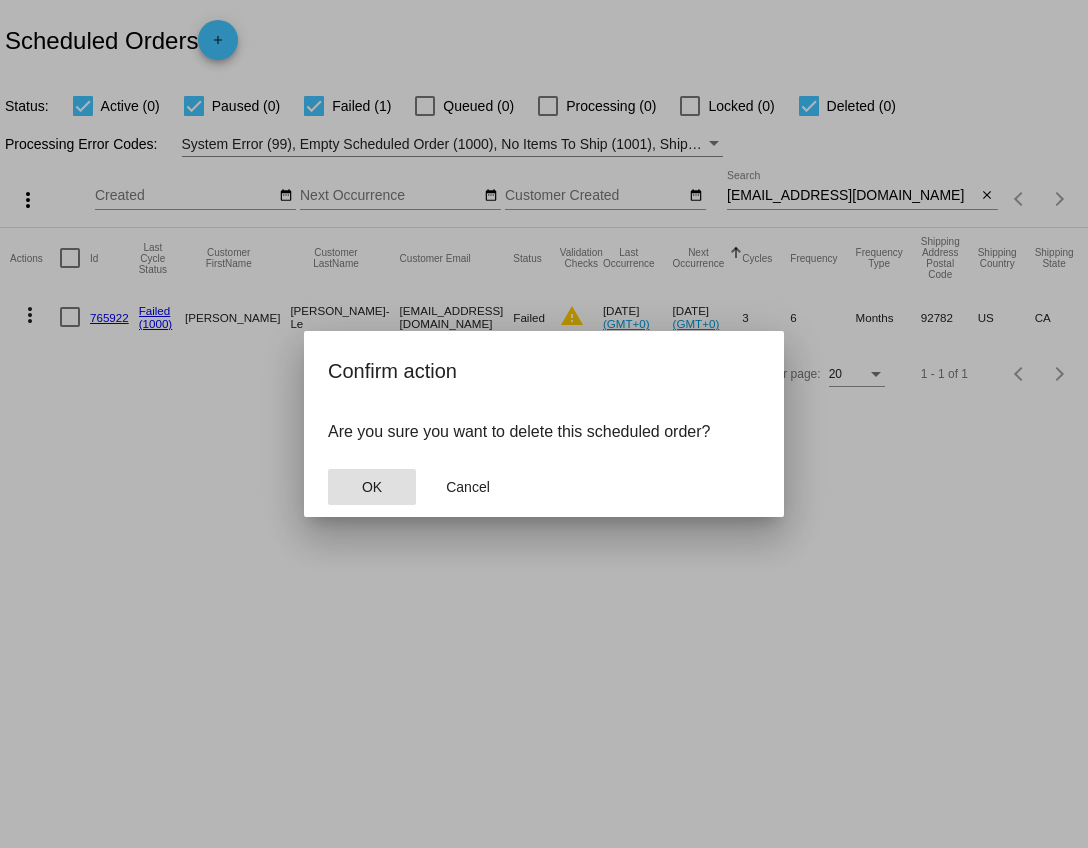 click on "OK" 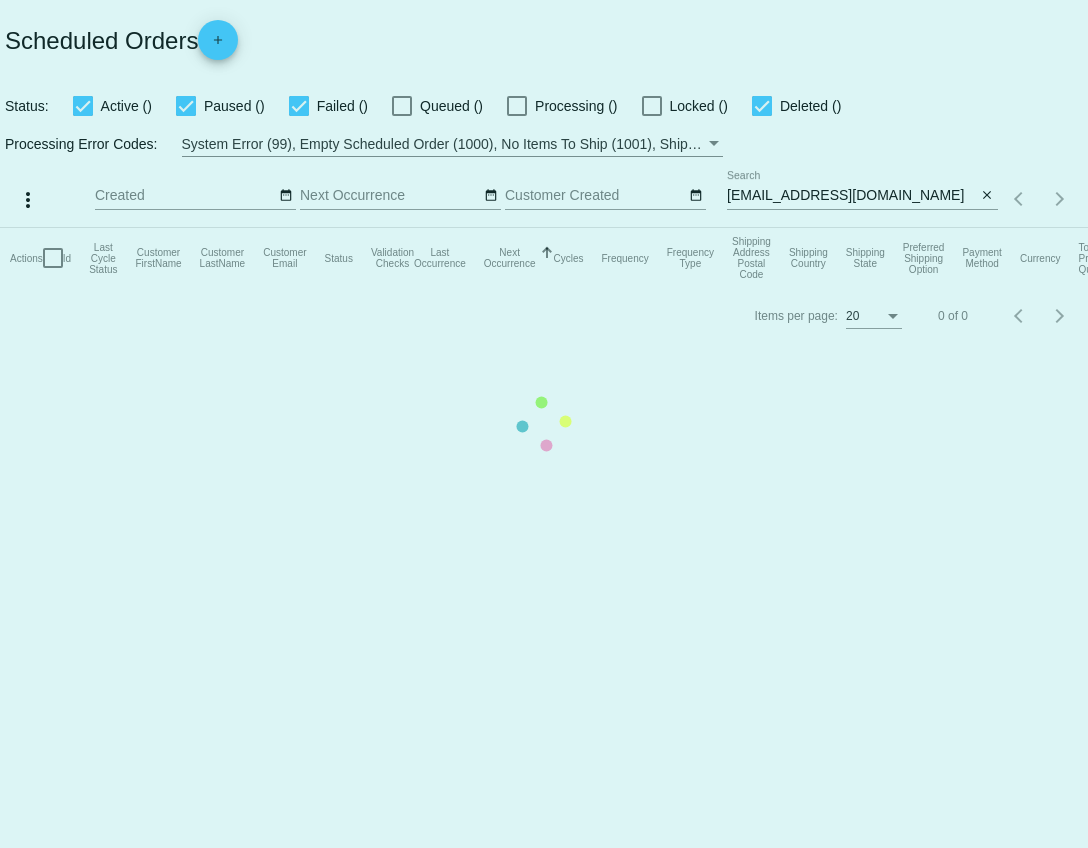 scroll, scrollTop: 0, scrollLeft: 0, axis: both 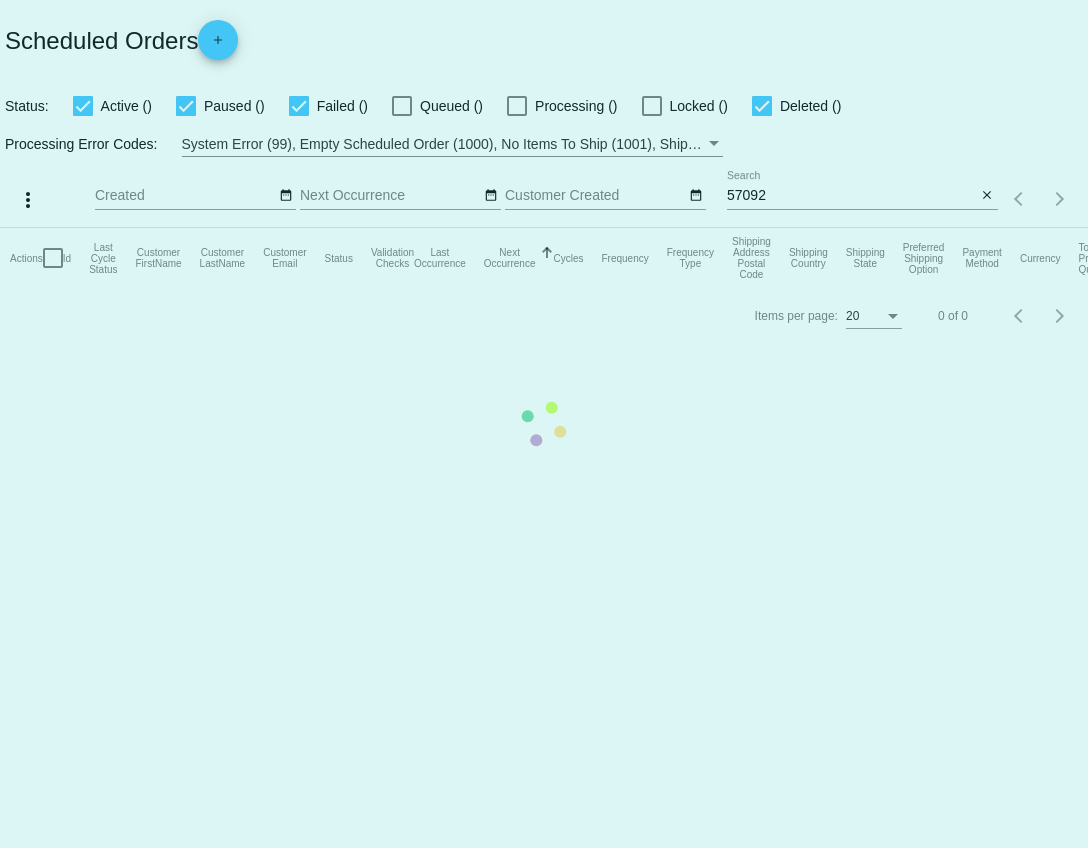 click on "Actions
Id   Last Cycle Status   Customer FirstName   Customer LastName   Customer Email   Status   Validation Checks   Last Occurrence   Next Occurrence   Sorted by NextOccurrenceUtc ascending  Cycles   Frequency   Frequency Type   Shipping Address Postal Code
Shipping Country
Shipping State
Preferred Shipping Option
Payment Method   Currency   Total Product Quantity   Scheduled Order Subtotal
Scheduled Order LTV" 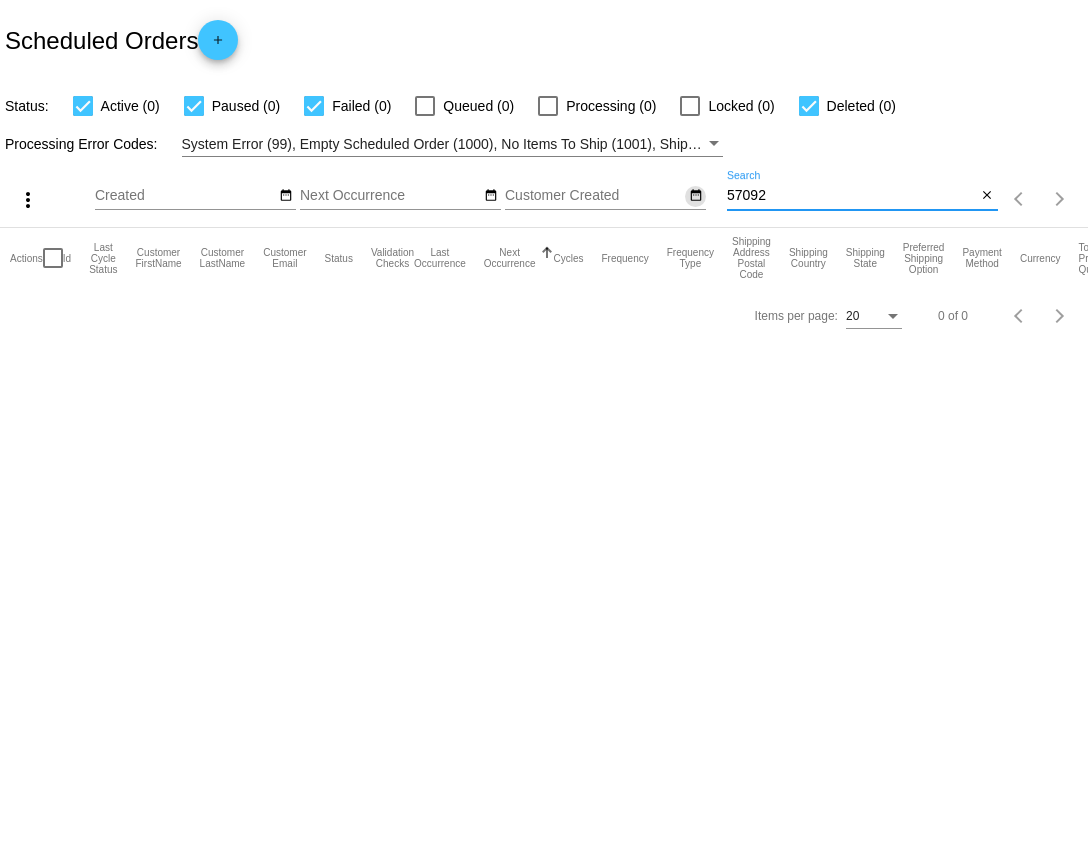 drag, startPoint x: 776, startPoint y: 200, endPoint x: 703, endPoint y: 200, distance: 73 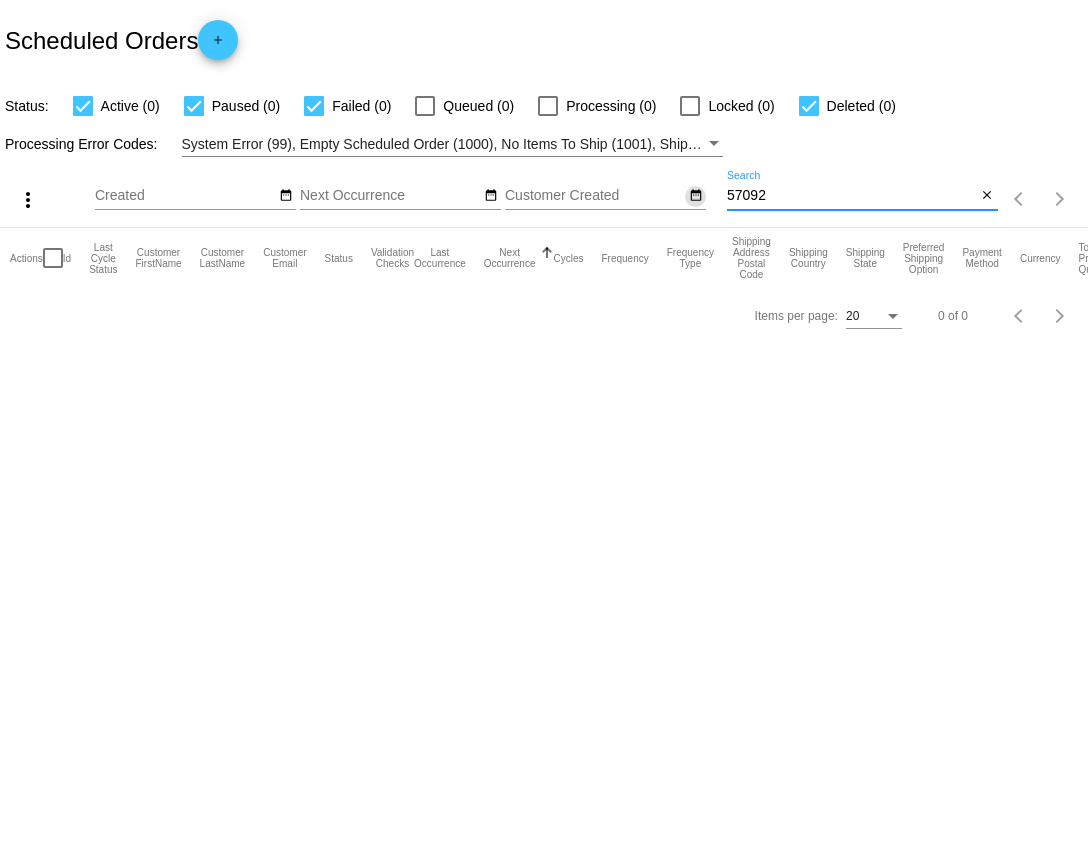 click on "more_vert
[DATE]
Jan
Feb
Mar
[DATE]" 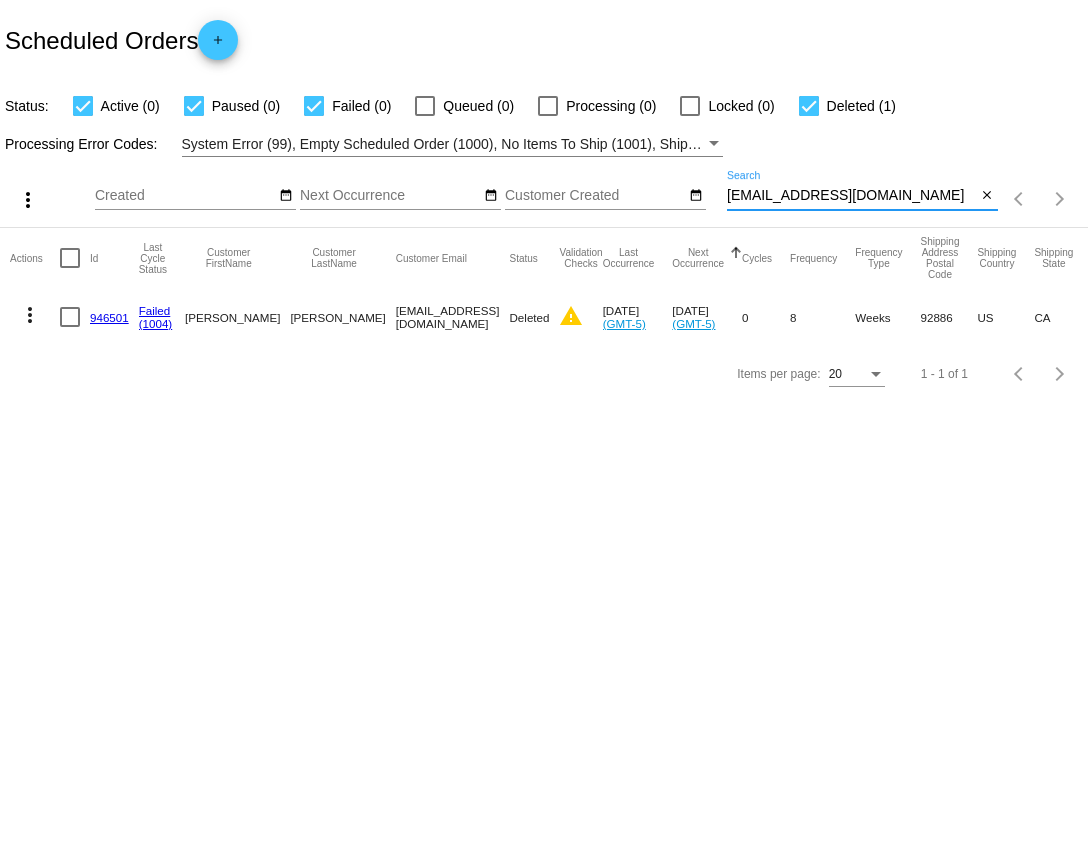 type on "[EMAIL_ADDRESS][DOMAIN_NAME]" 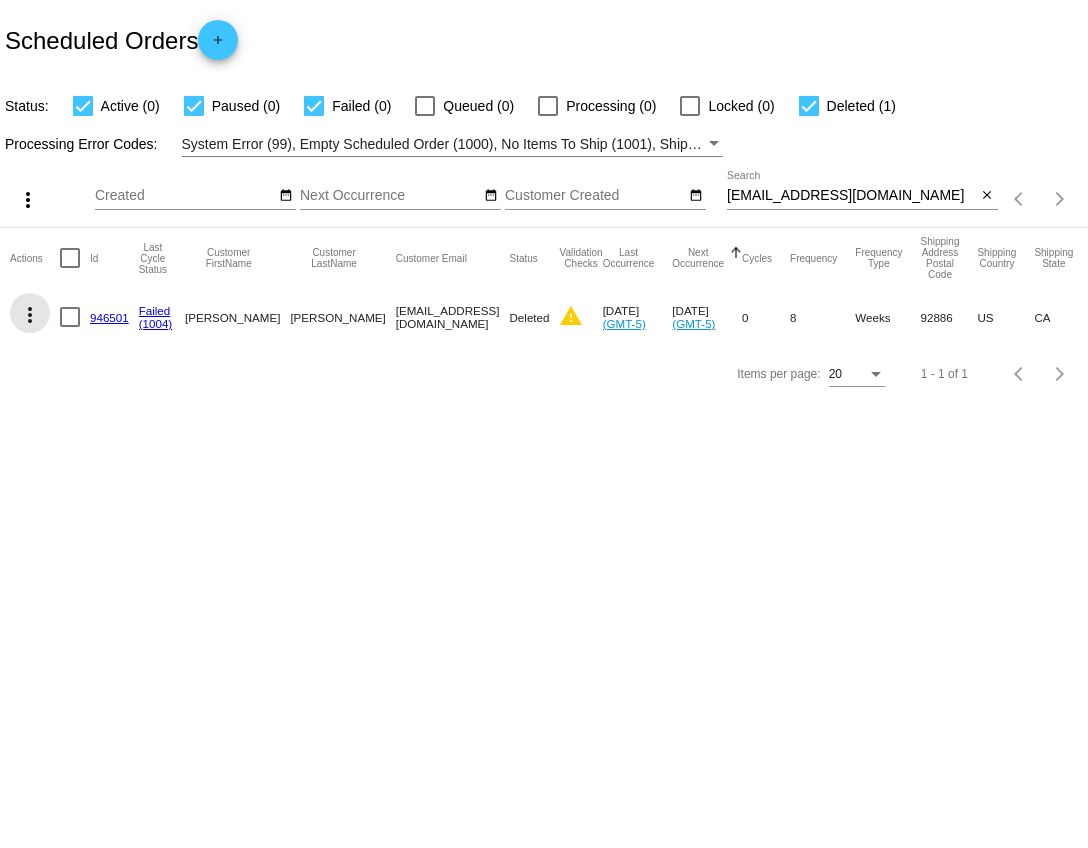 click on "more_vert" 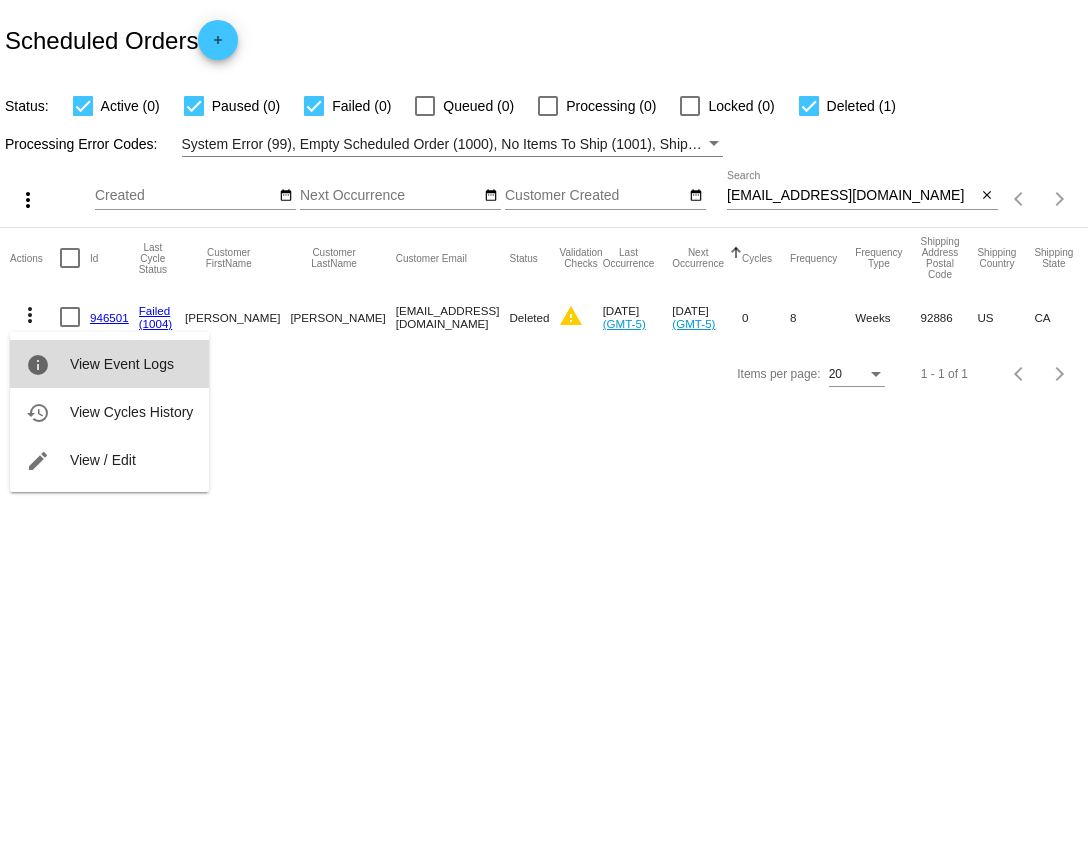 click on "View Event Logs" at bounding box center (122, 364) 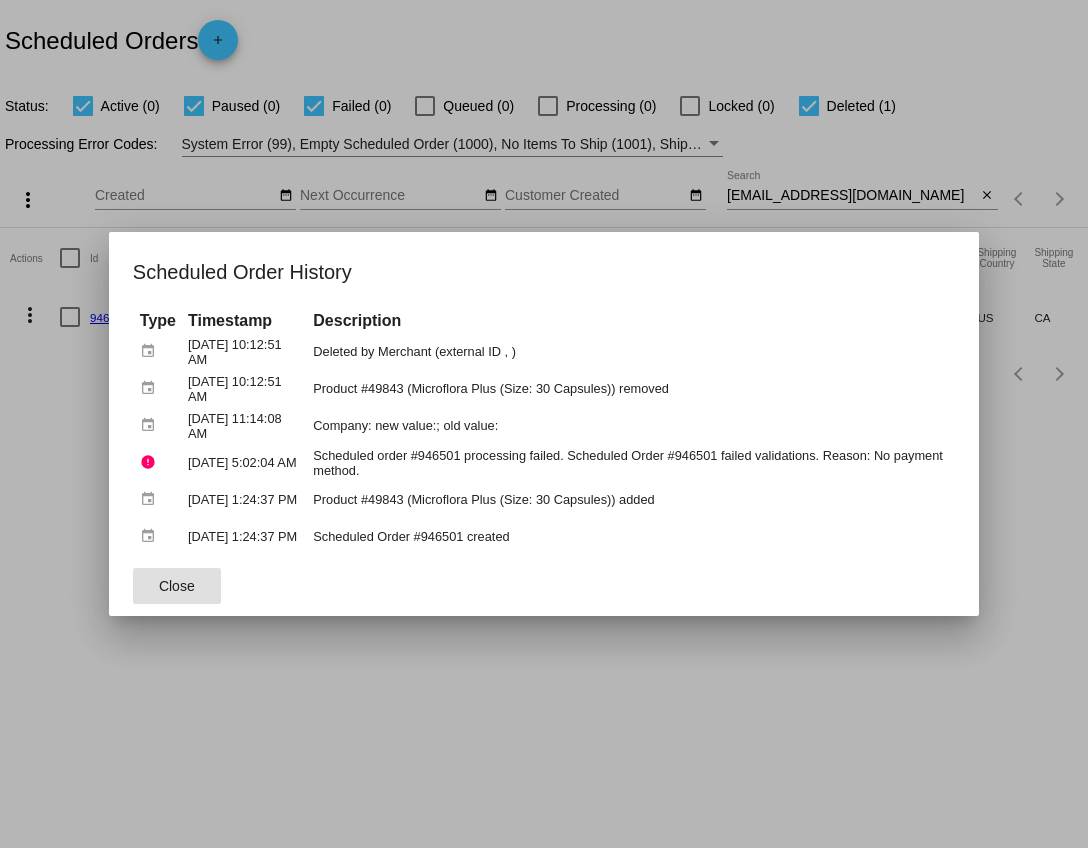 click on "Close" 